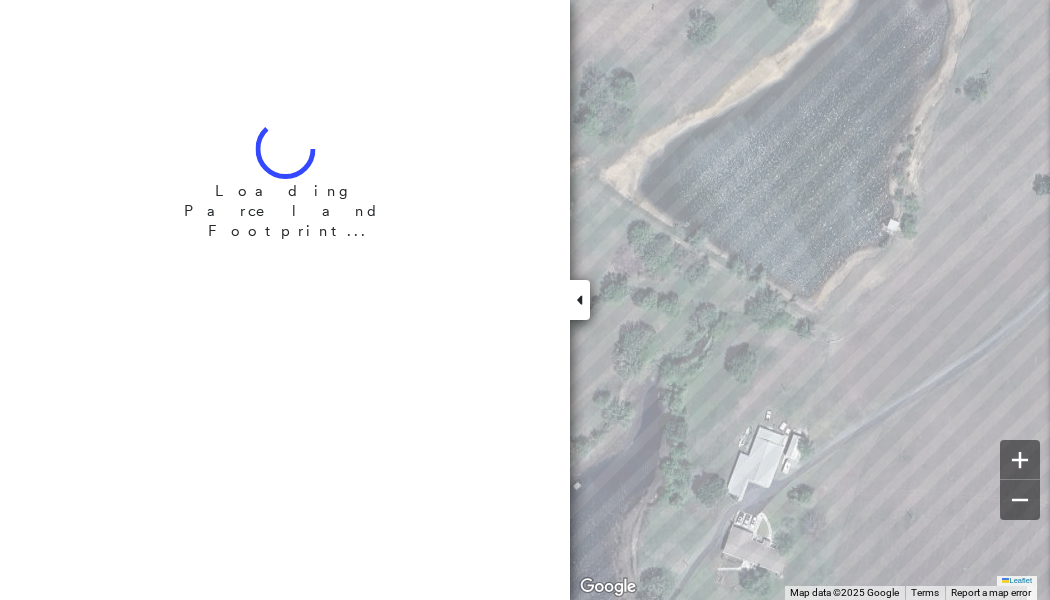 scroll, scrollTop: 0, scrollLeft: 0, axis: both 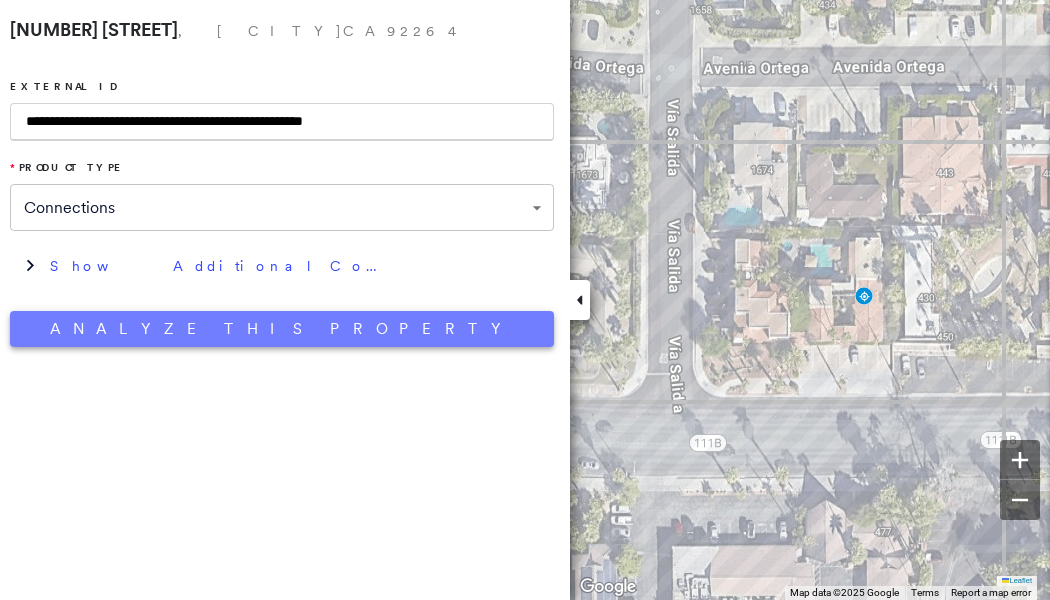 click on "Analyze This Property" at bounding box center [282, 329] 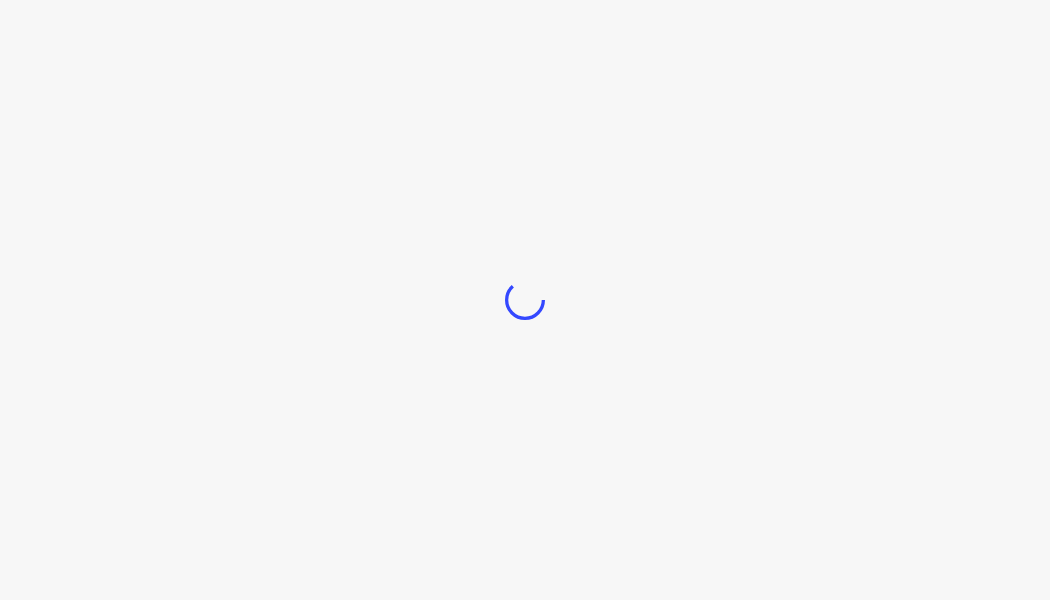 scroll, scrollTop: 0, scrollLeft: 0, axis: both 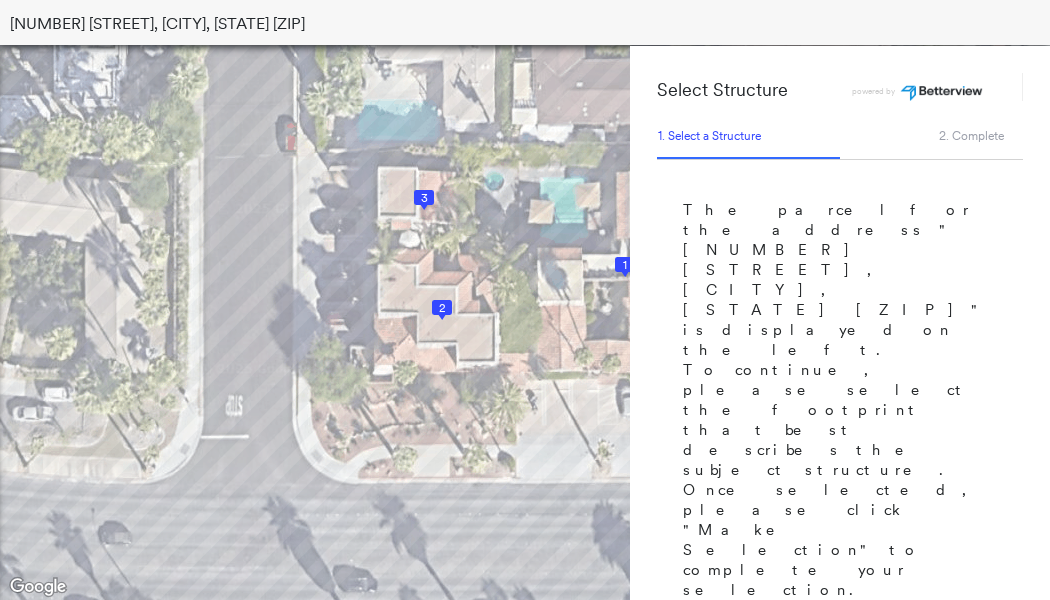 click on "1" at bounding box center [625, 265] 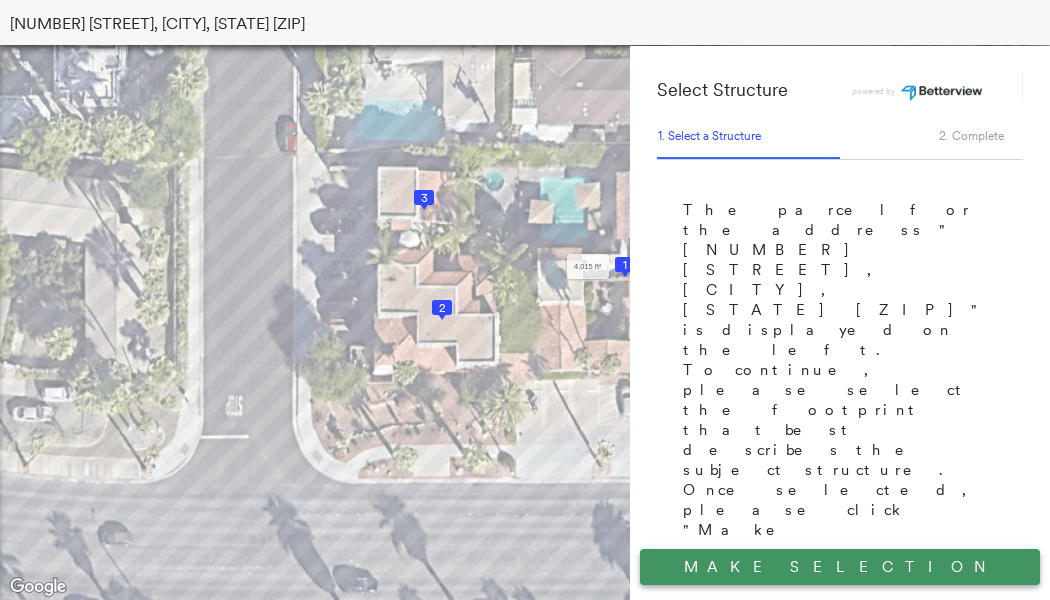 click on "Make Selection" at bounding box center (840, 567) 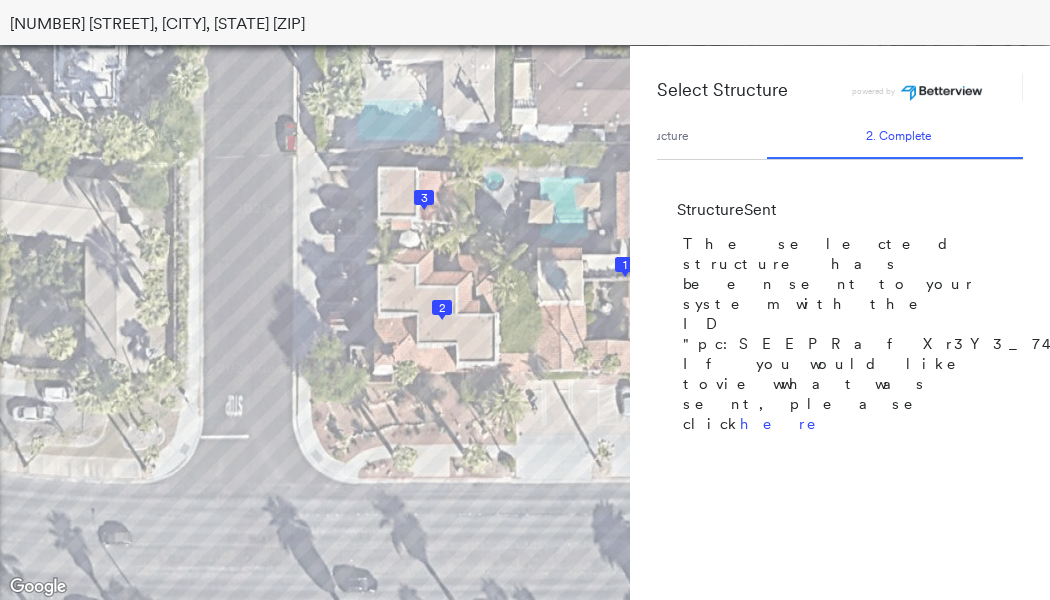 scroll, scrollTop: 0, scrollLeft: 78, axis: horizontal 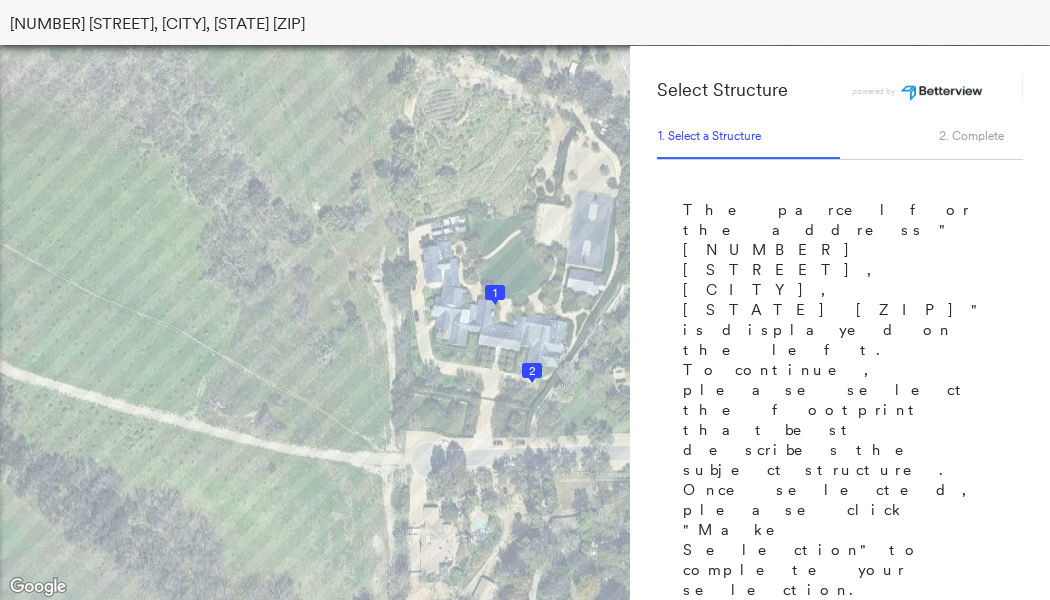 click on "1" at bounding box center (495, 293) 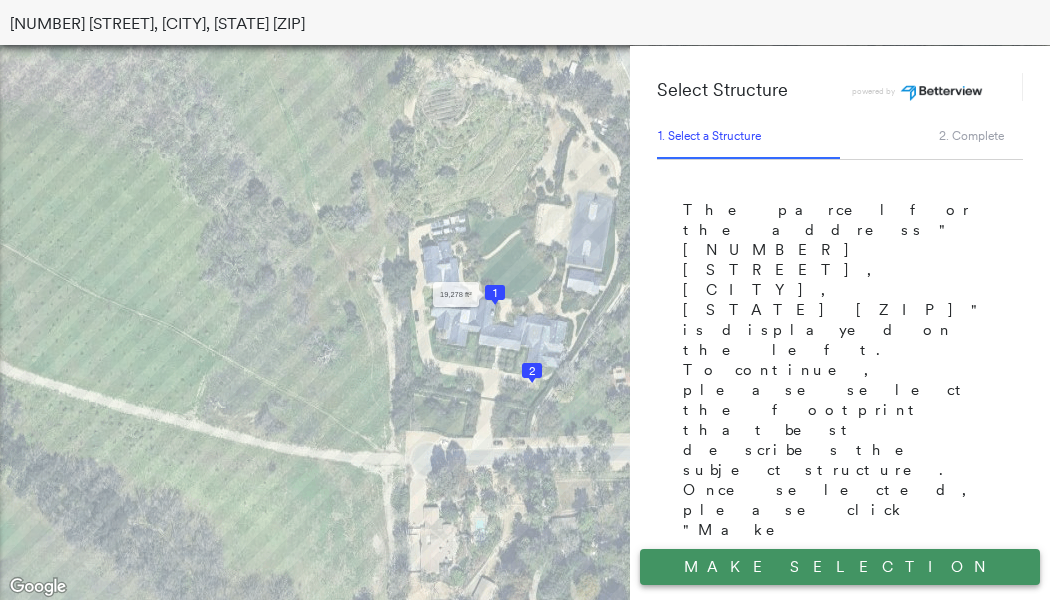 click on "Make Selection" at bounding box center [840, 567] 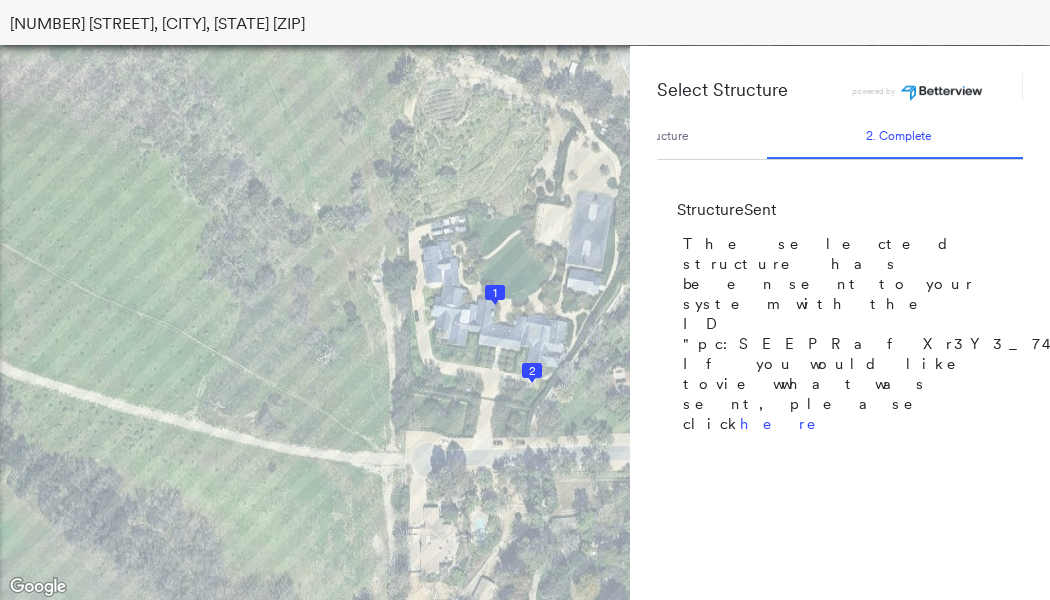 scroll, scrollTop: 0, scrollLeft: 78, axis: horizontal 